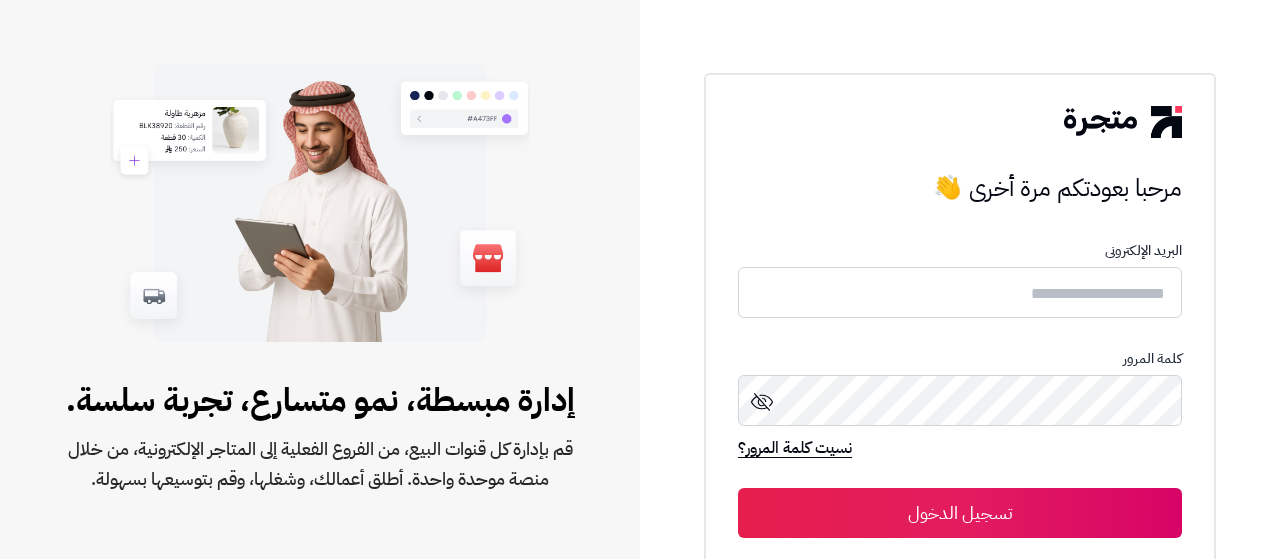 scroll, scrollTop: 0, scrollLeft: 0, axis: both 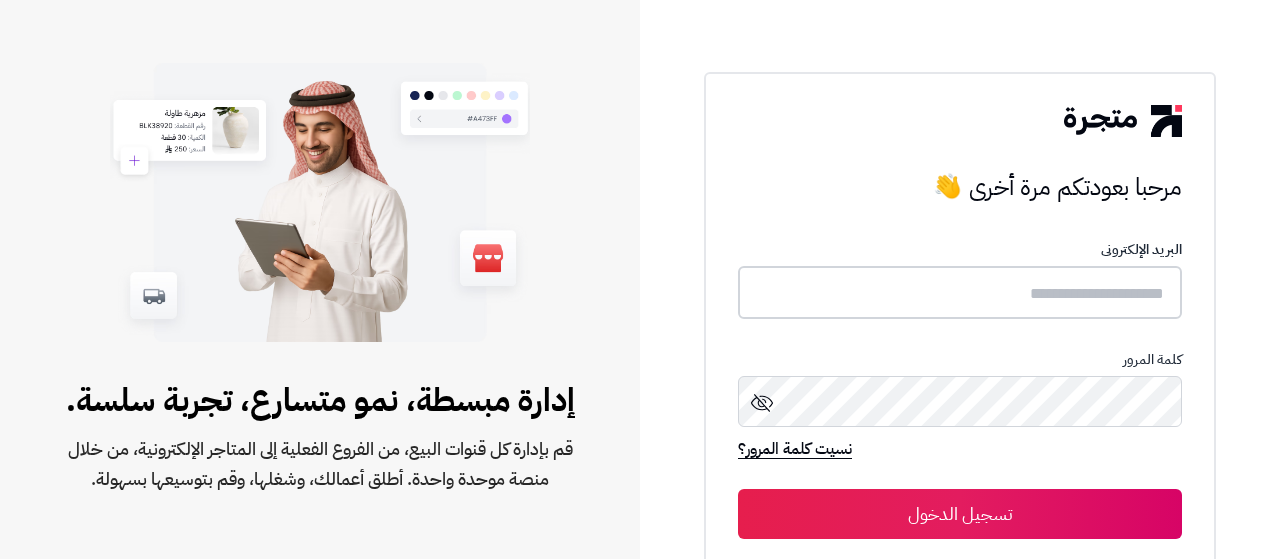 type on "**********" 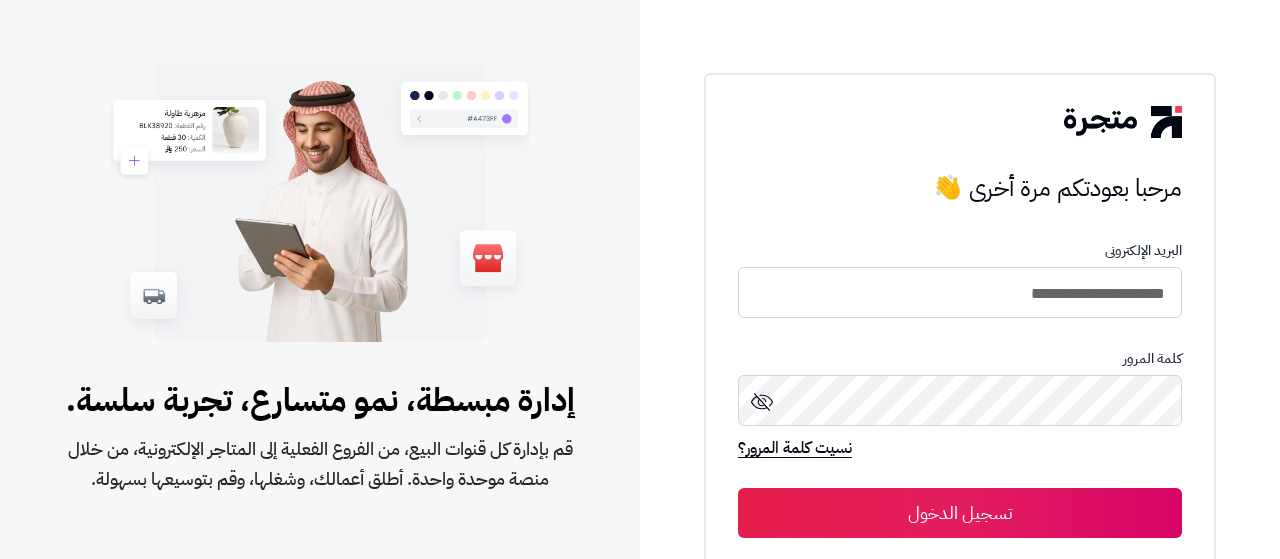 click on "تسجيل الدخول" at bounding box center (960, 513) 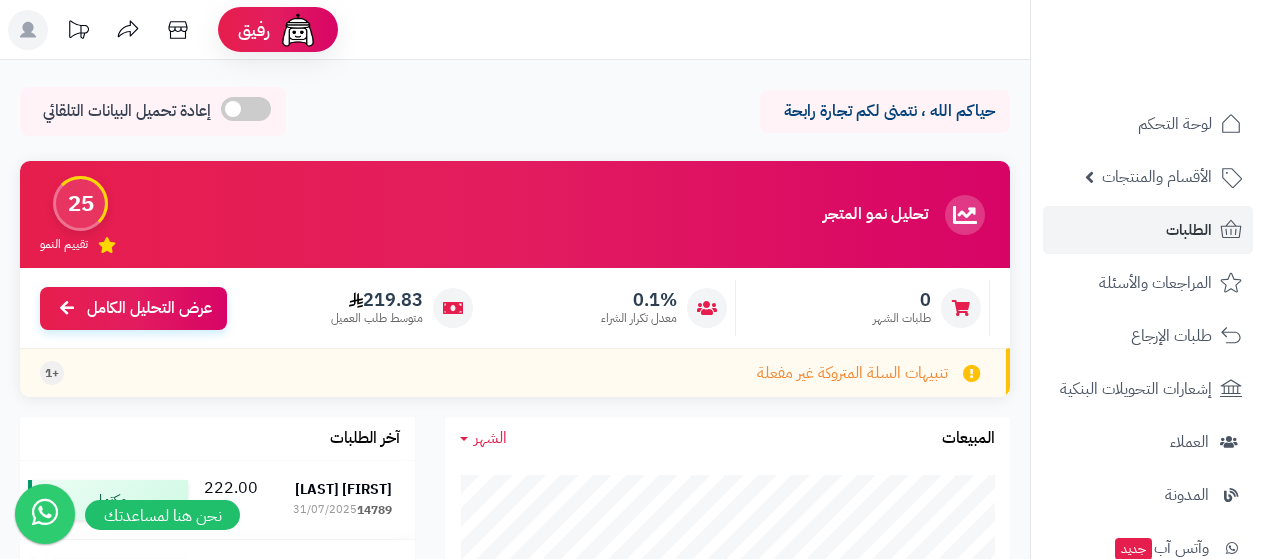 scroll, scrollTop: 0, scrollLeft: 0, axis: both 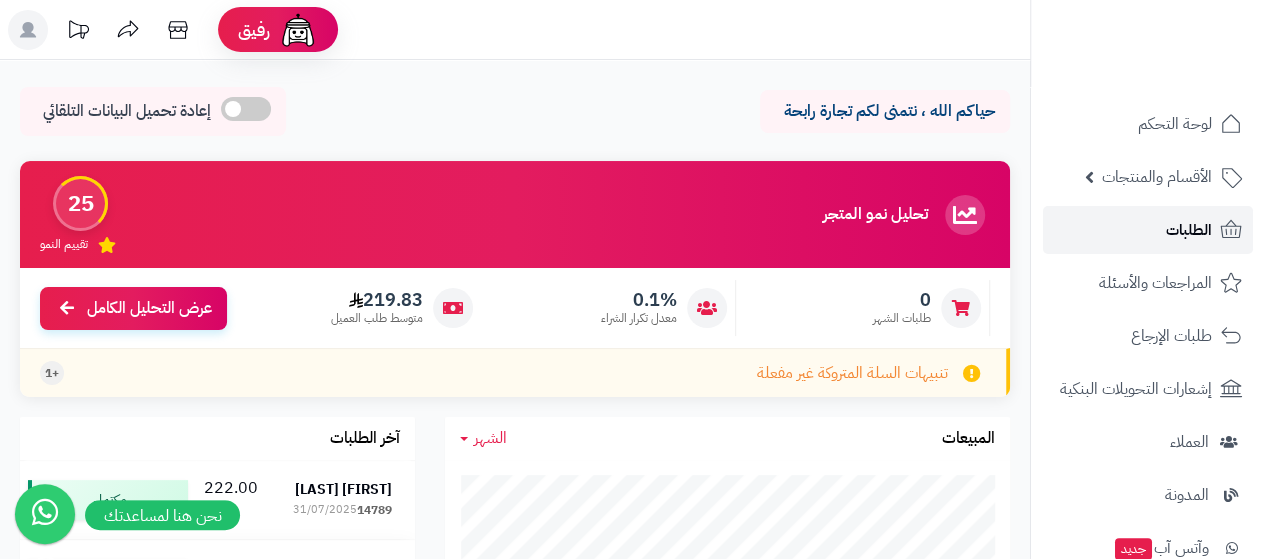 click on "الطلبات" at bounding box center (1148, 230) 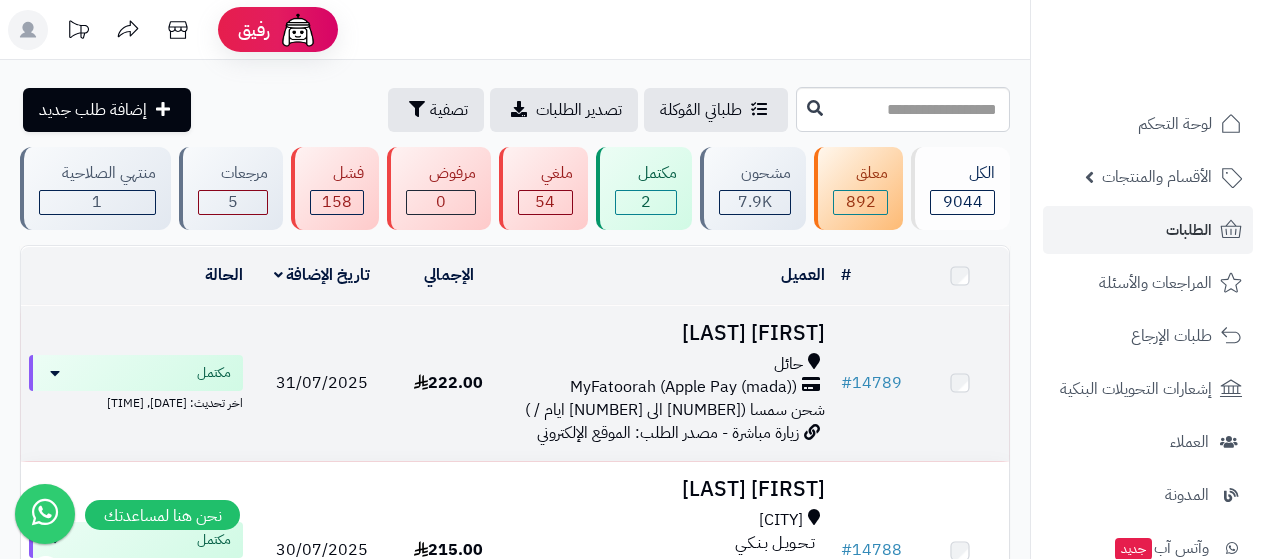 scroll, scrollTop: 0, scrollLeft: 0, axis: both 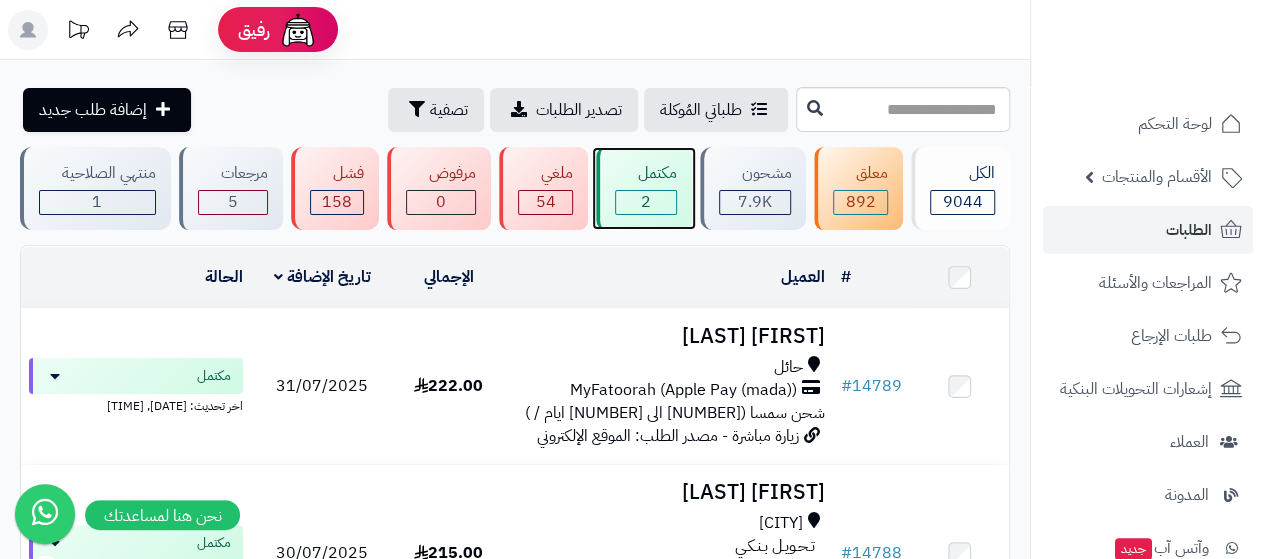 click on "مكتمل
2" at bounding box center [644, 188] 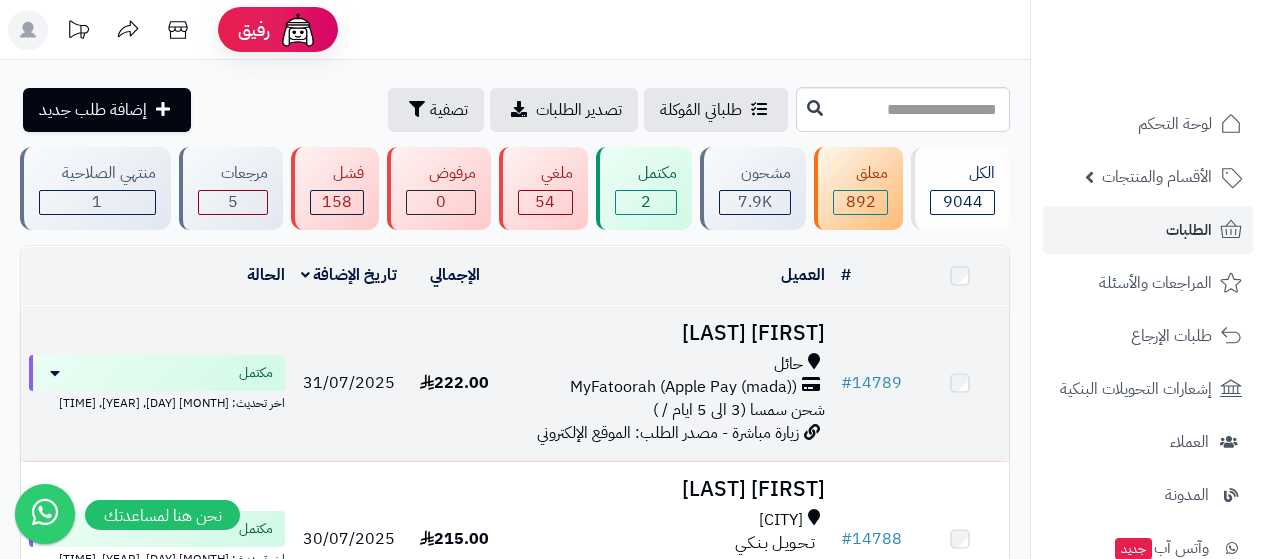 scroll, scrollTop: 0, scrollLeft: 0, axis: both 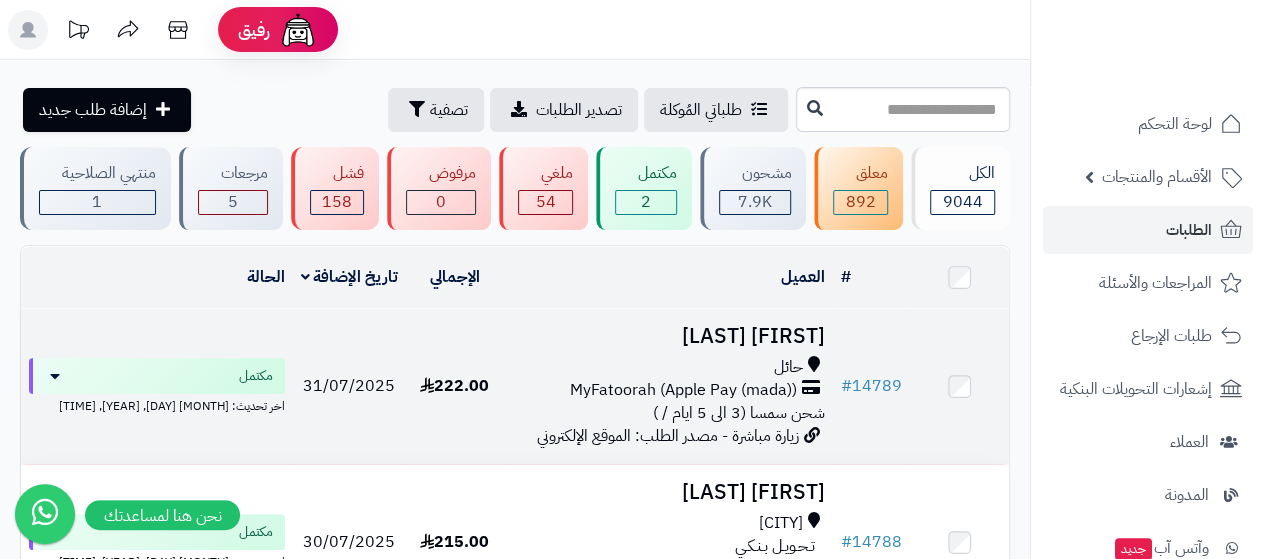 click on "[FIRST] [LAST]" at bounding box center [668, 336] 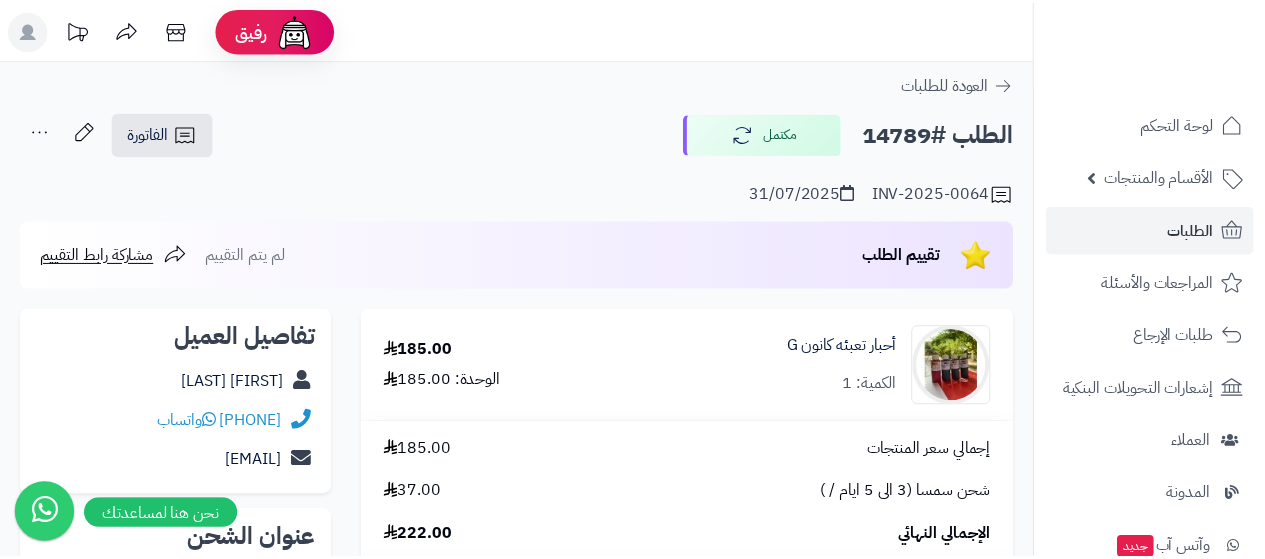 scroll, scrollTop: 0, scrollLeft: 0, axis: both 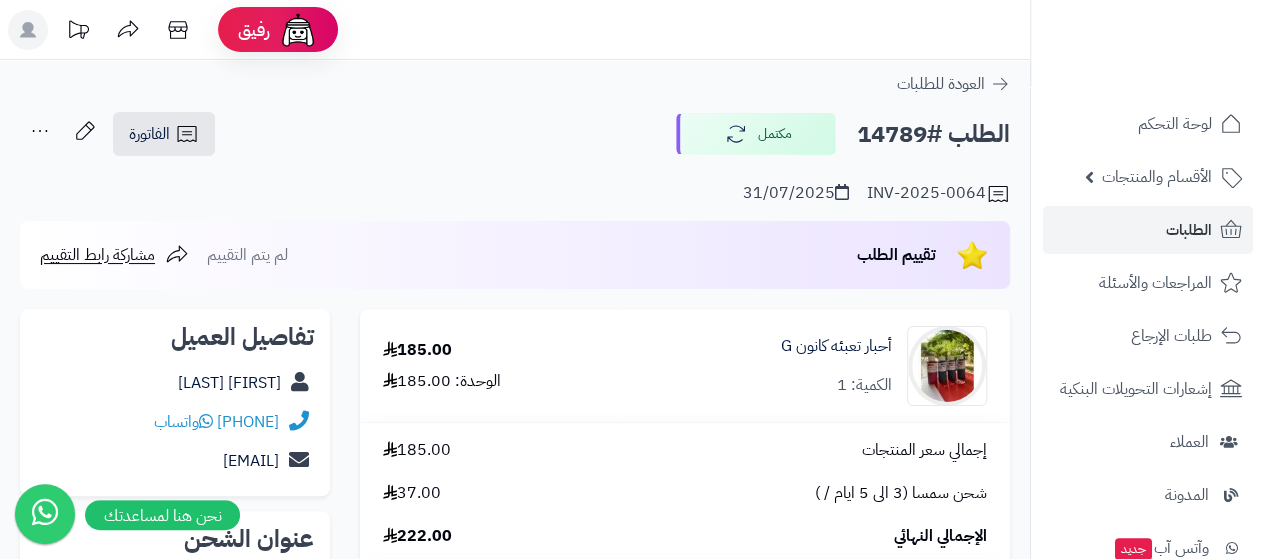 click on "Ahlam  Abdullrhman" at bounding box center (175, 383) 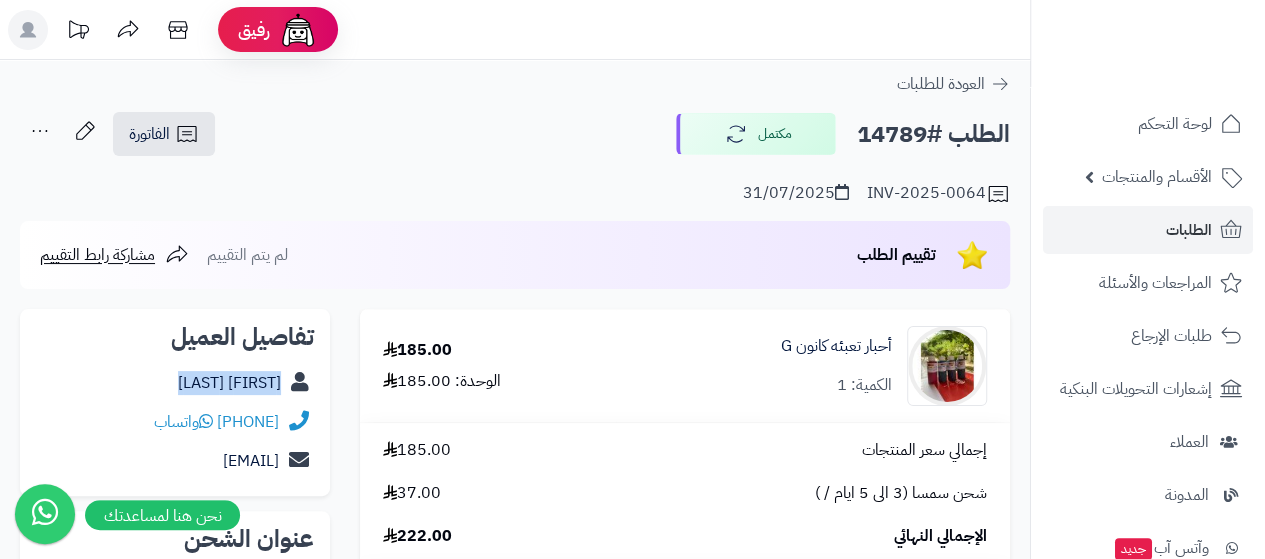 copy on "Ahlam  Abdullrhman" 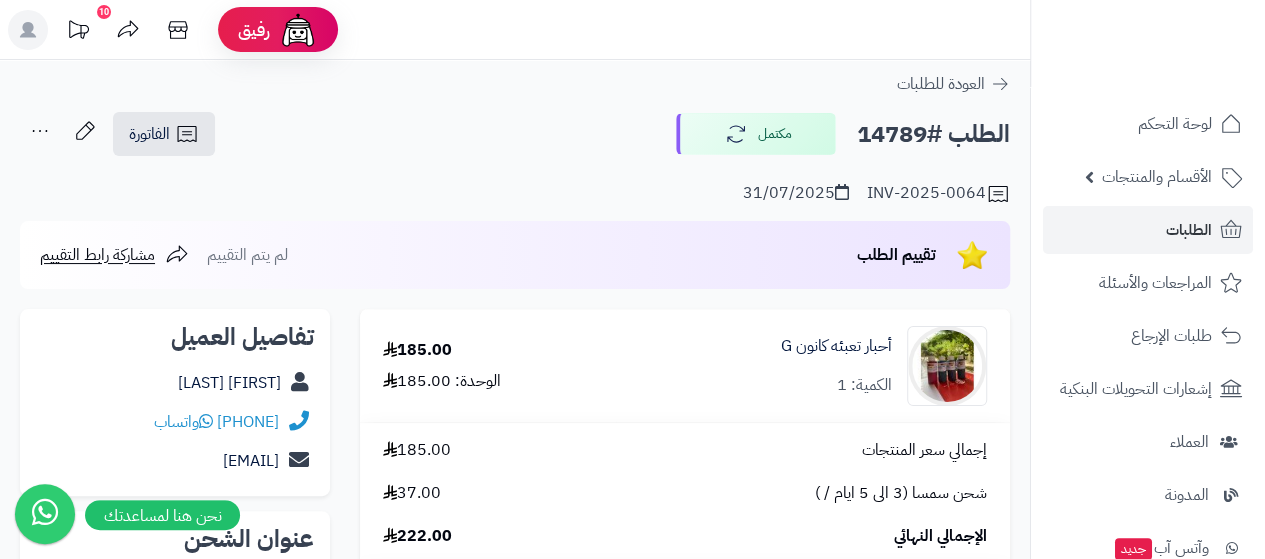 click on "الطلب #14789" at bounding box center [933, 134] 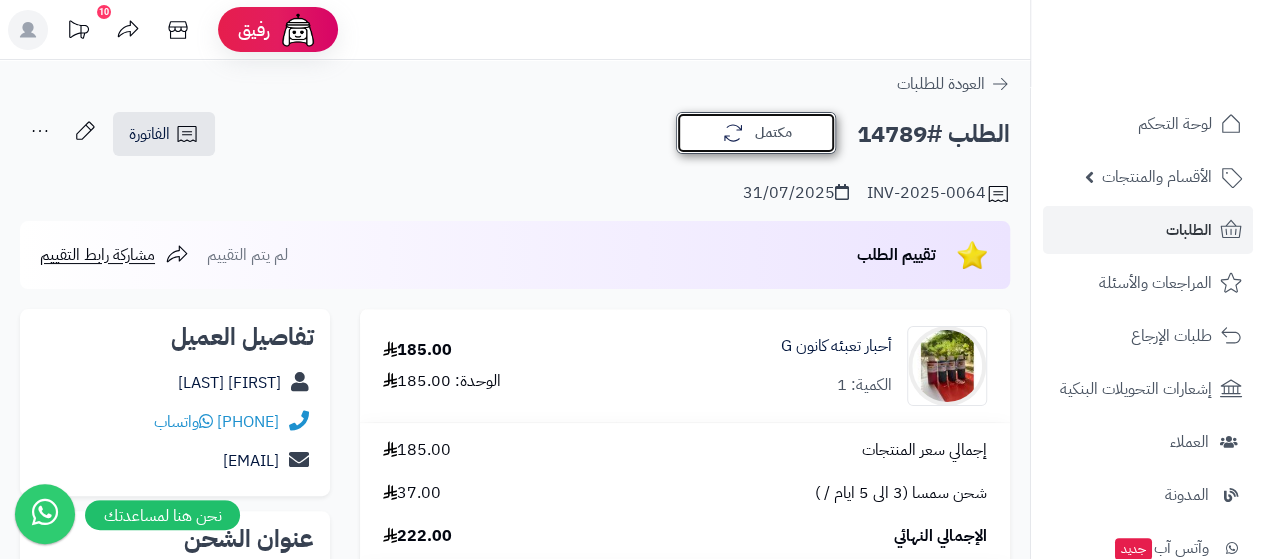 click on "مكتمل" at bounding box center [756, 133] 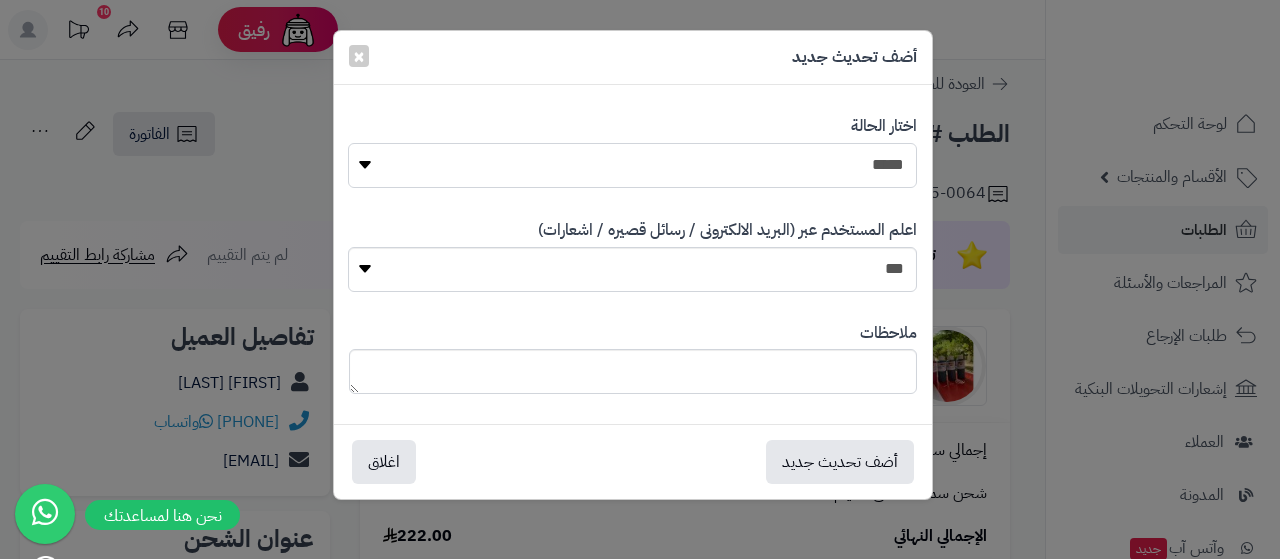 click on "**********" at bounding box center [632, 165] 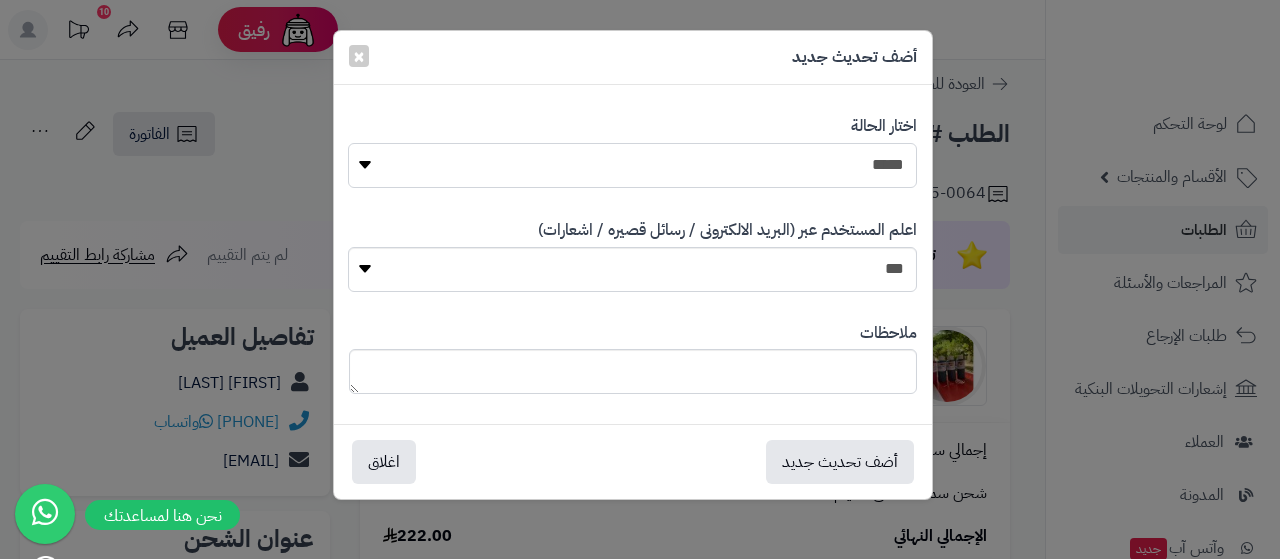 select on "*" 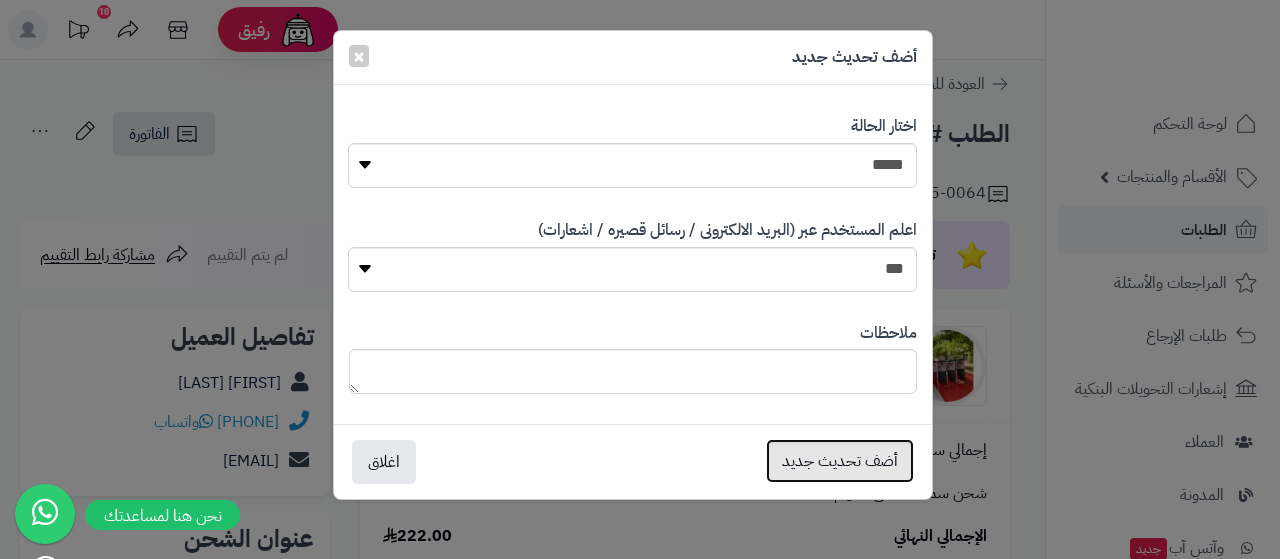 click on "أضف تحديث جديد" at bounding box center (840, 461) 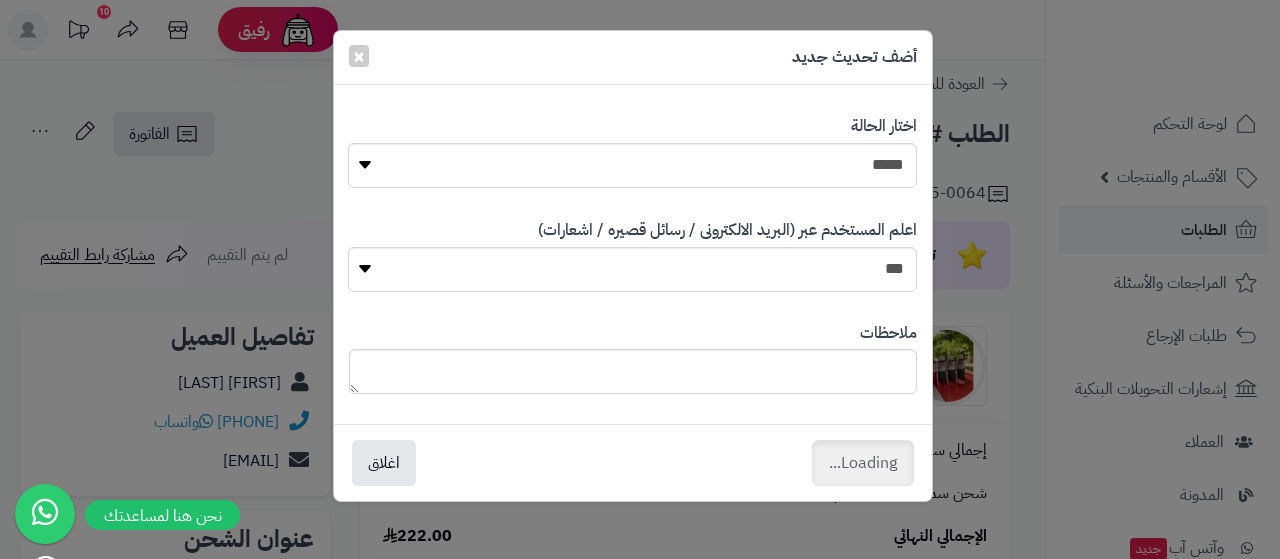 click on "**********" at bounding box center [640, 279] 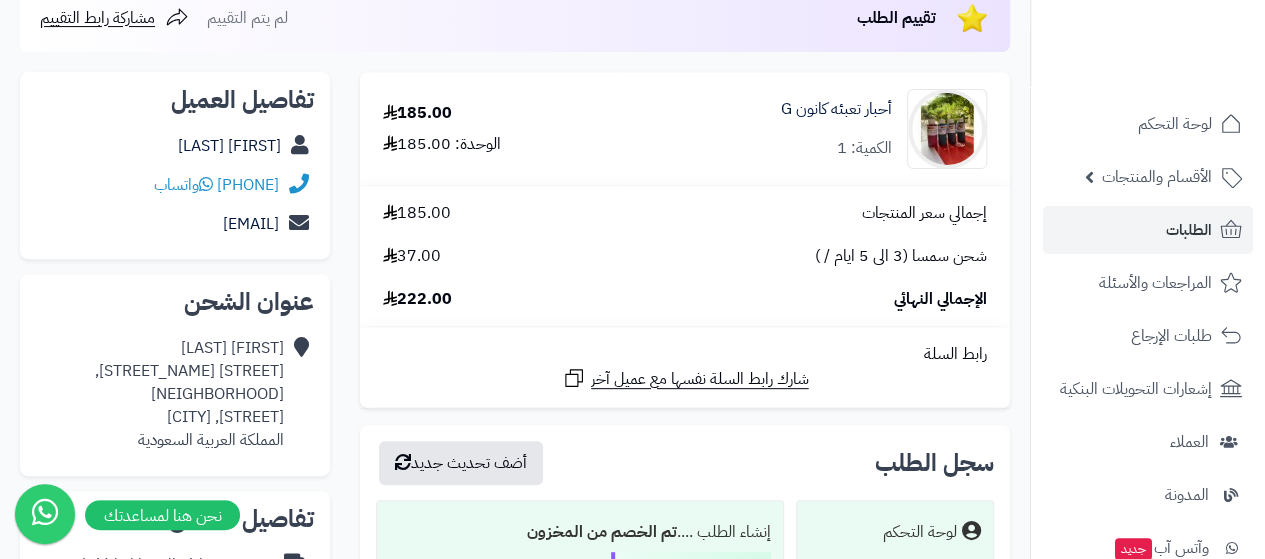scroll, scrollTop: 240, scrollLeft: 0, axis: vertical 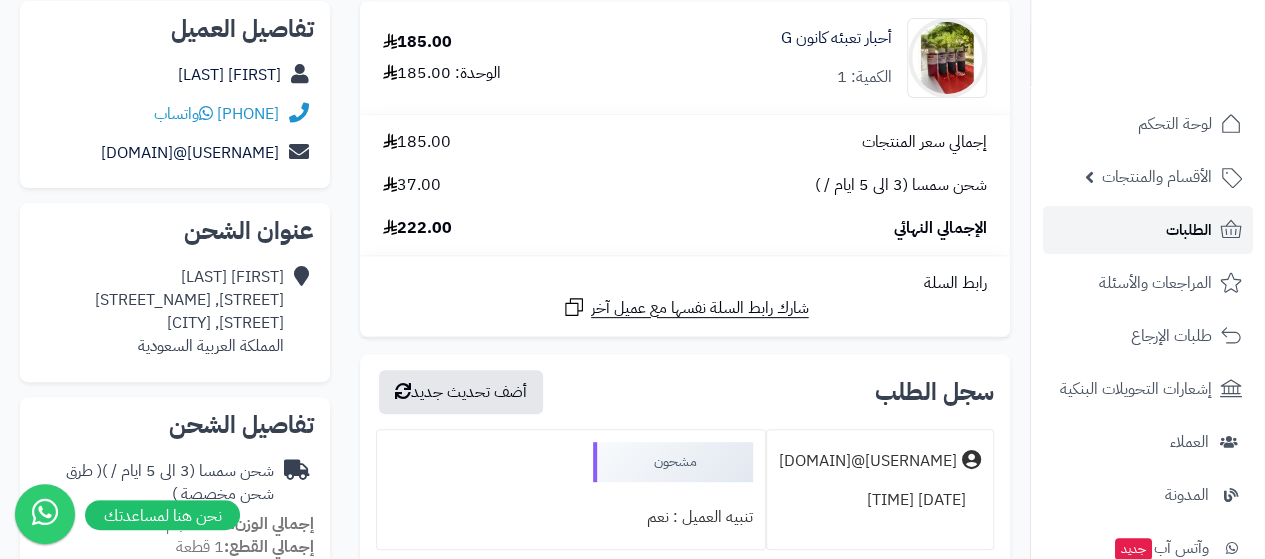 click on "الطلبات" at bounding box center [1148, 230] 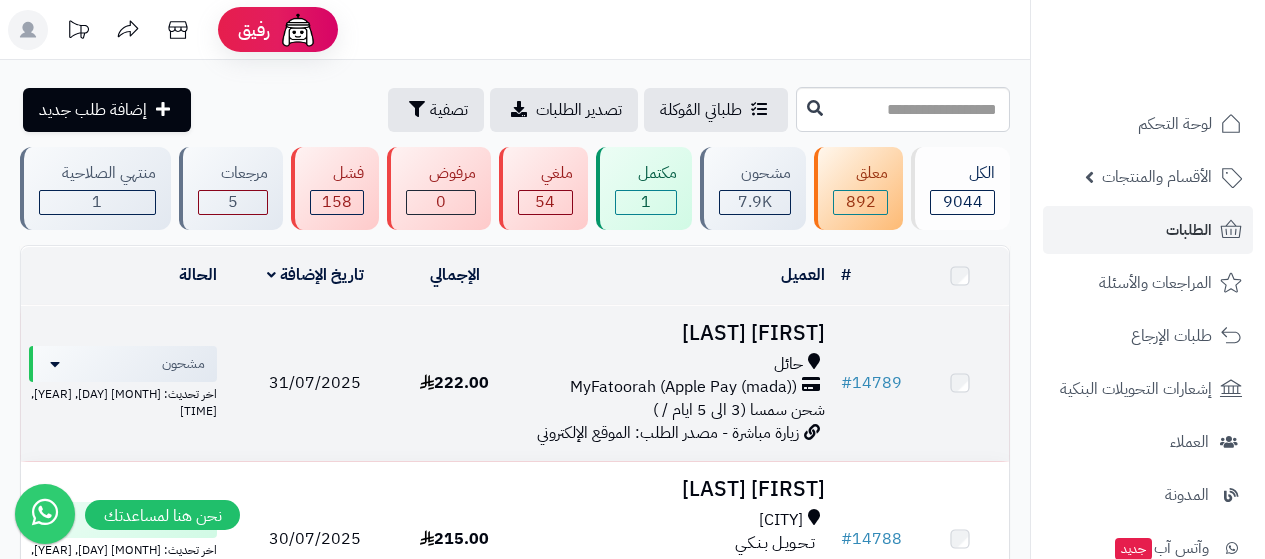 scroll, scrollTop: 0, scrollLeft: 0, axis: both 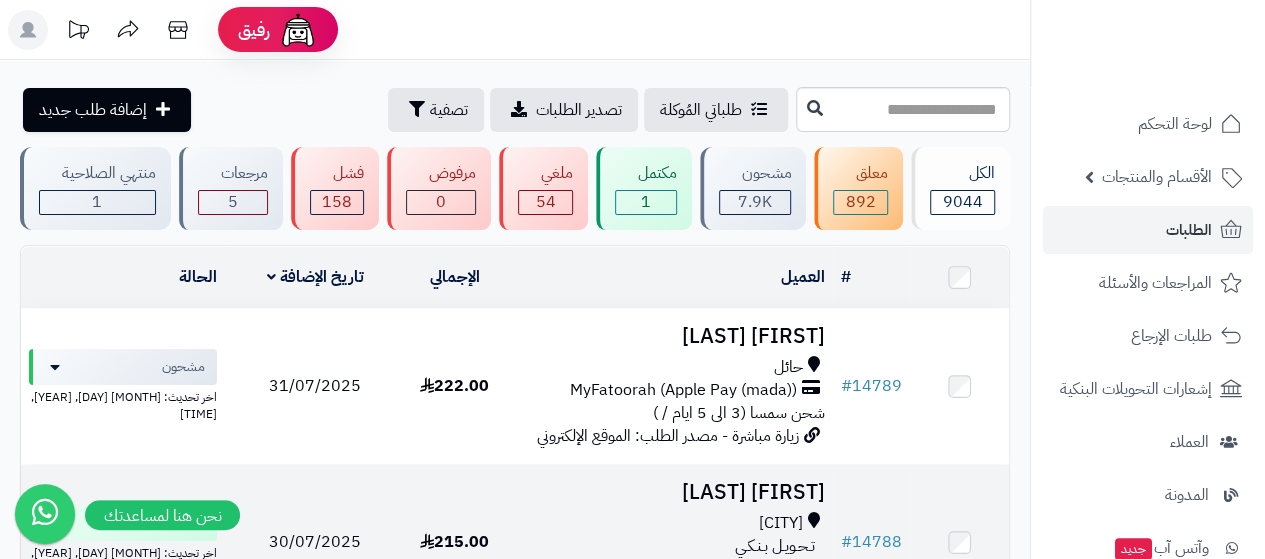 click on "[FIRST] [LAST]" at bounding box center [668, 492] 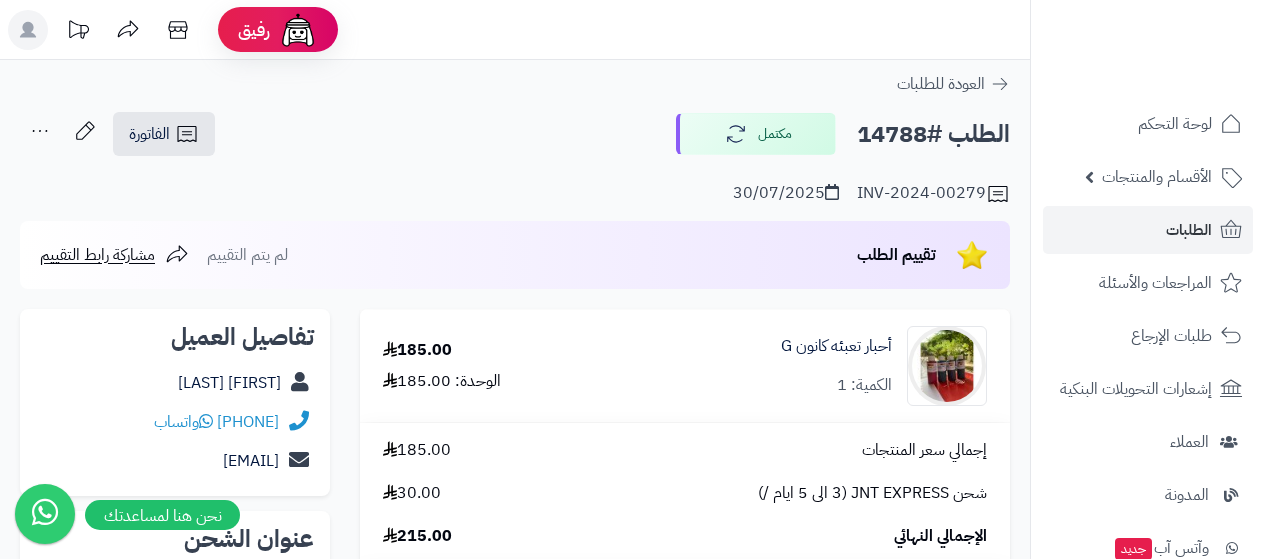 scroll, scrollTop: 0, scrollLeft: 0, axis: both 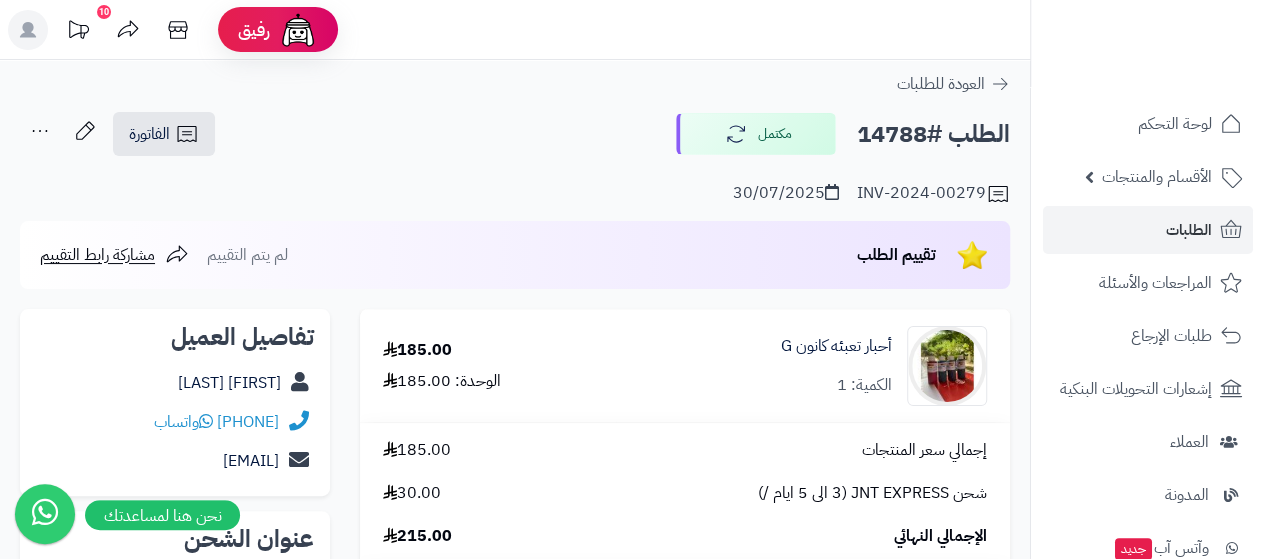 click on "[FIRST]  [LAST]" at bounding box center [175, 383] 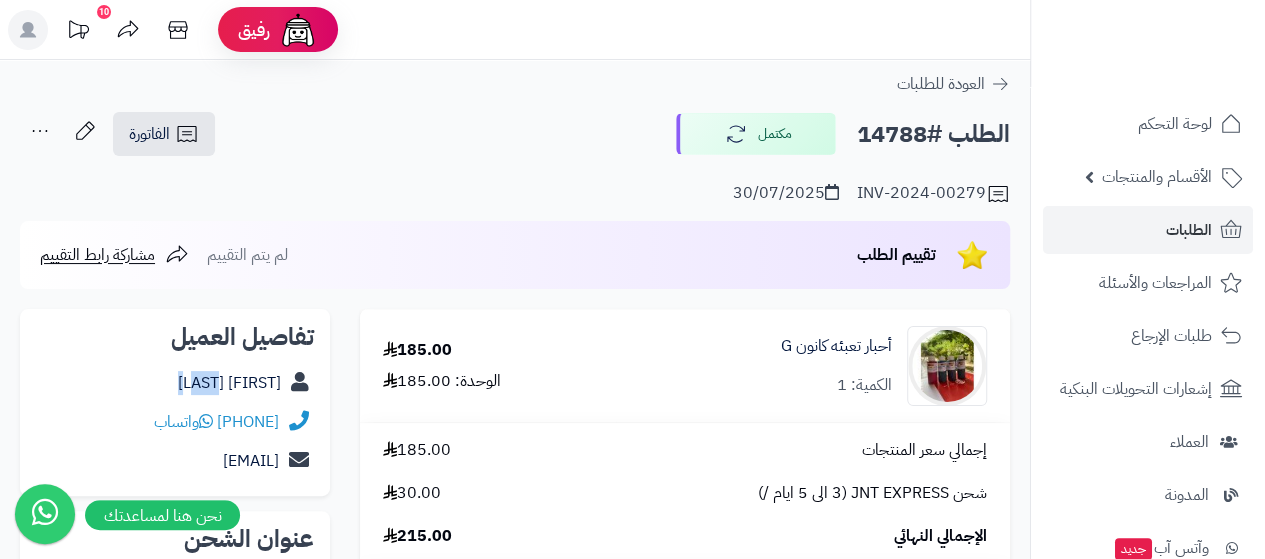 click on "[FIRST]  [LAST]" at bounding box center (175, 383) 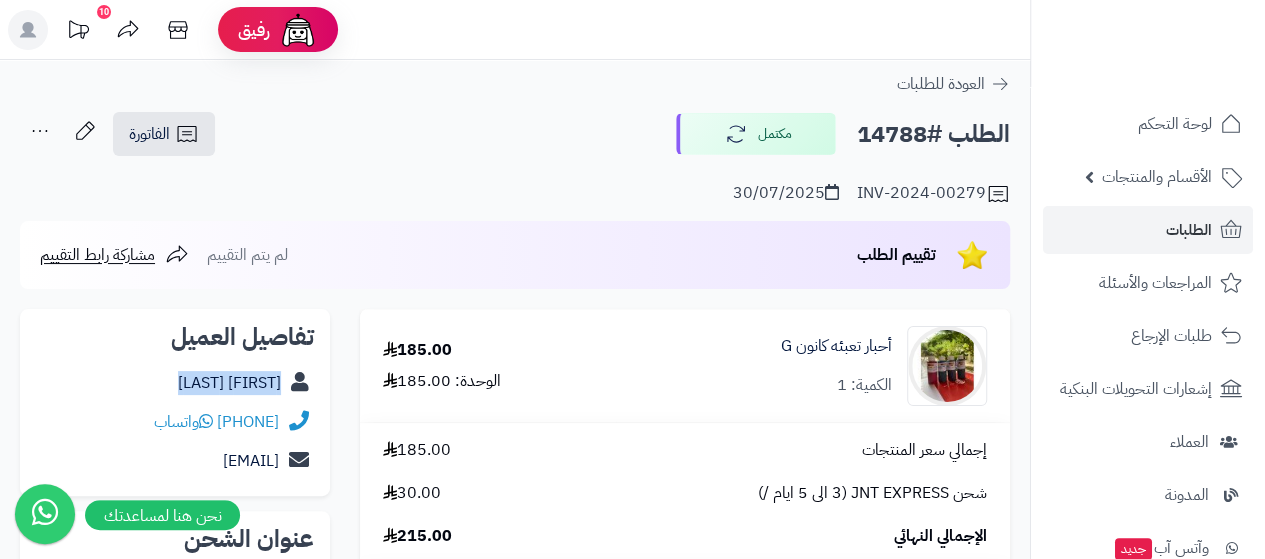 click on "محمد  عسيري" at bounding box center [175, 383] 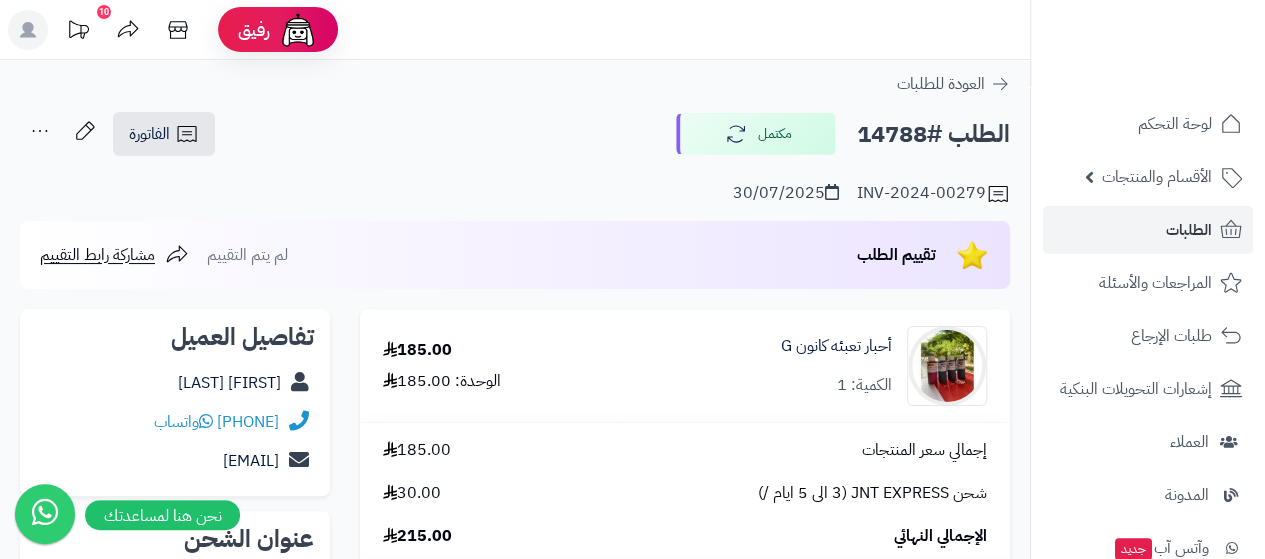 click on "966530713471
واتساب" at bounding box center [175, 422] 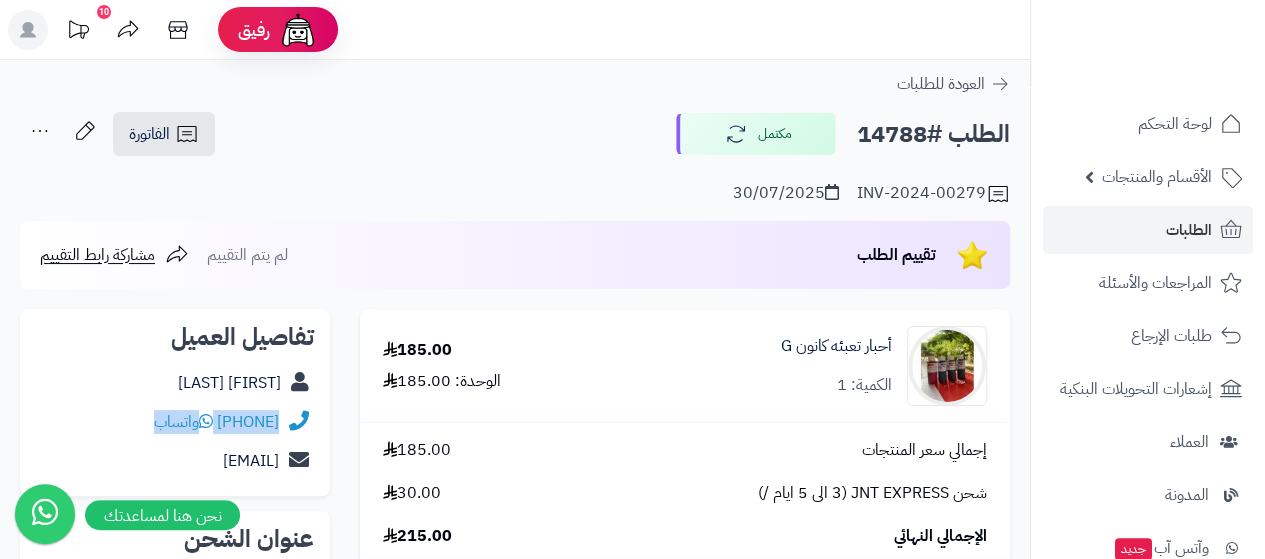 click on "966530713471
واتساب" at bounding box center [175, 422] 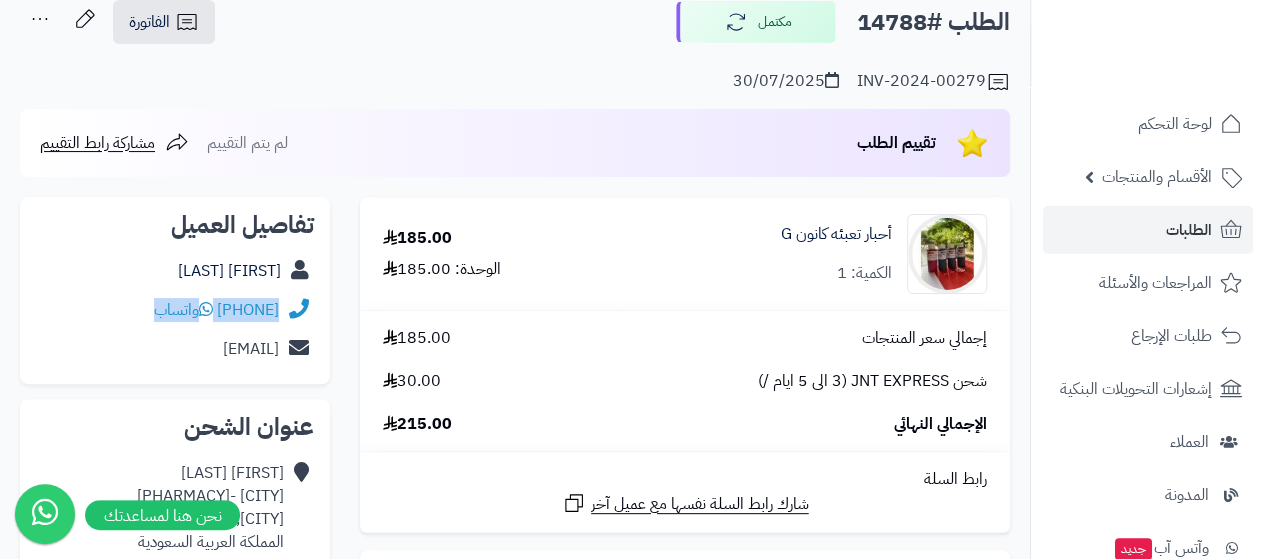scroll, scrollTop: 280, scrollLeft: 0, axis: vertical 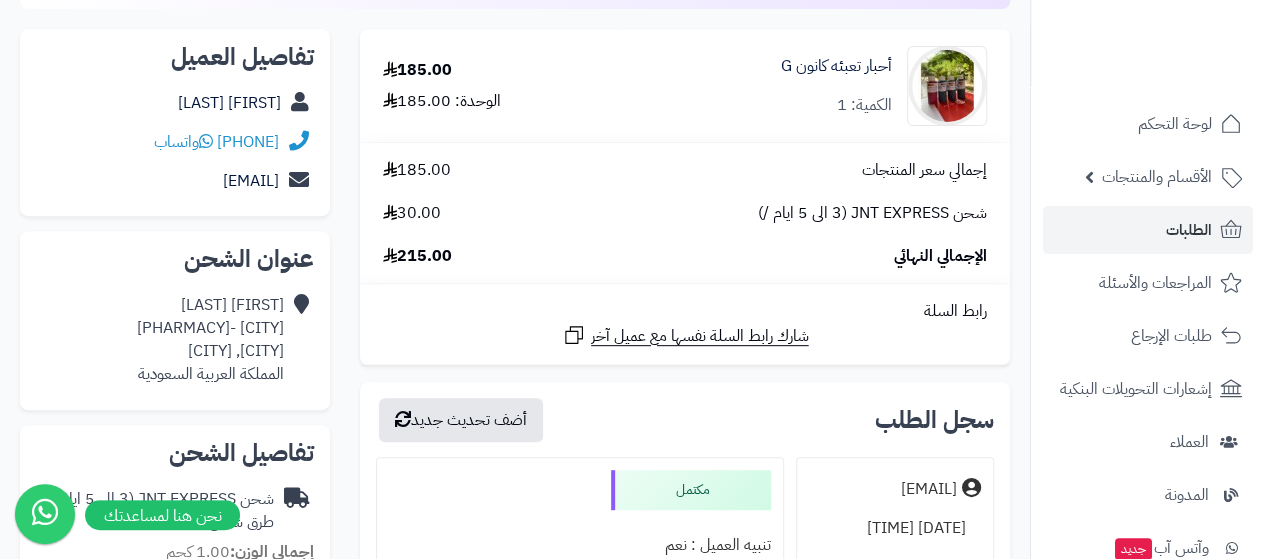click on "محمد عسيري حلي -صيدليه النهدي، قنفذه، قنفذه المملكة العربية السعودية" at bounding box center [210, 339] 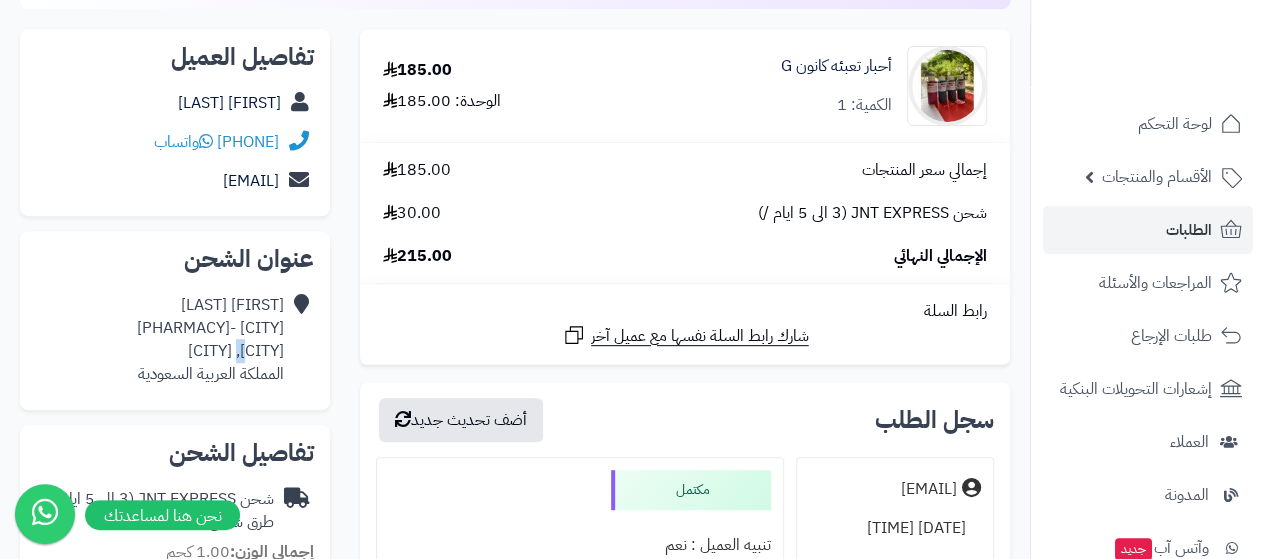 click on "محمد عسيري حلي -صيدليه النهدي، قنفذه، قنفذه المملكة العربية السعودية" at bounding box center [210, 339] 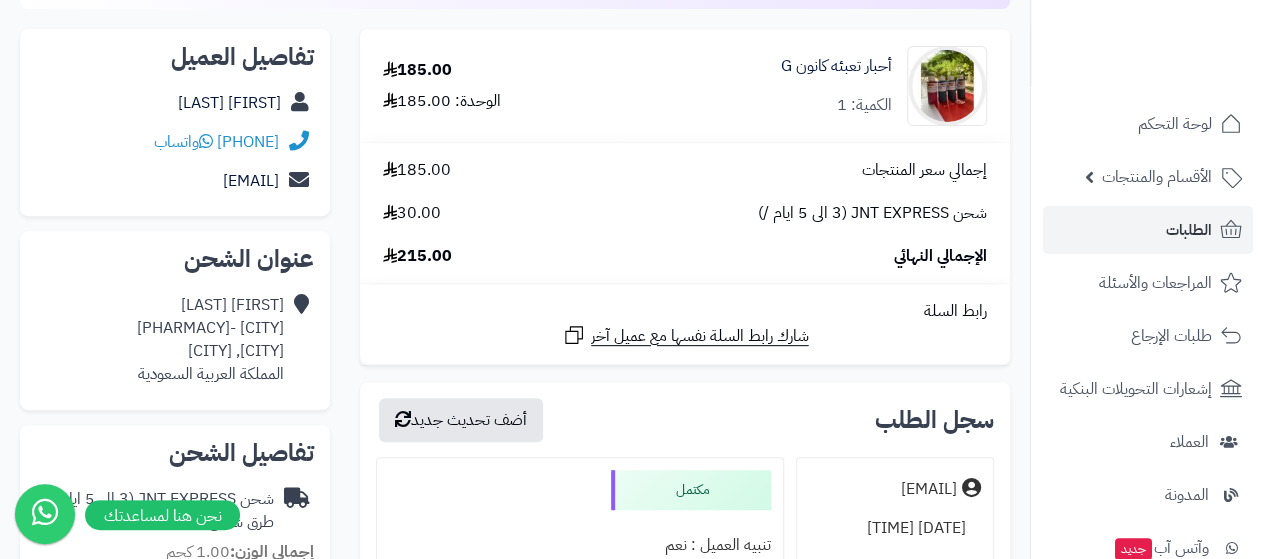 click on "محمد عسيري حلي -صيدليه النهدي، قنفذه، قنفذه المملكة العربية السعودية" at bounding box center [210, 339] 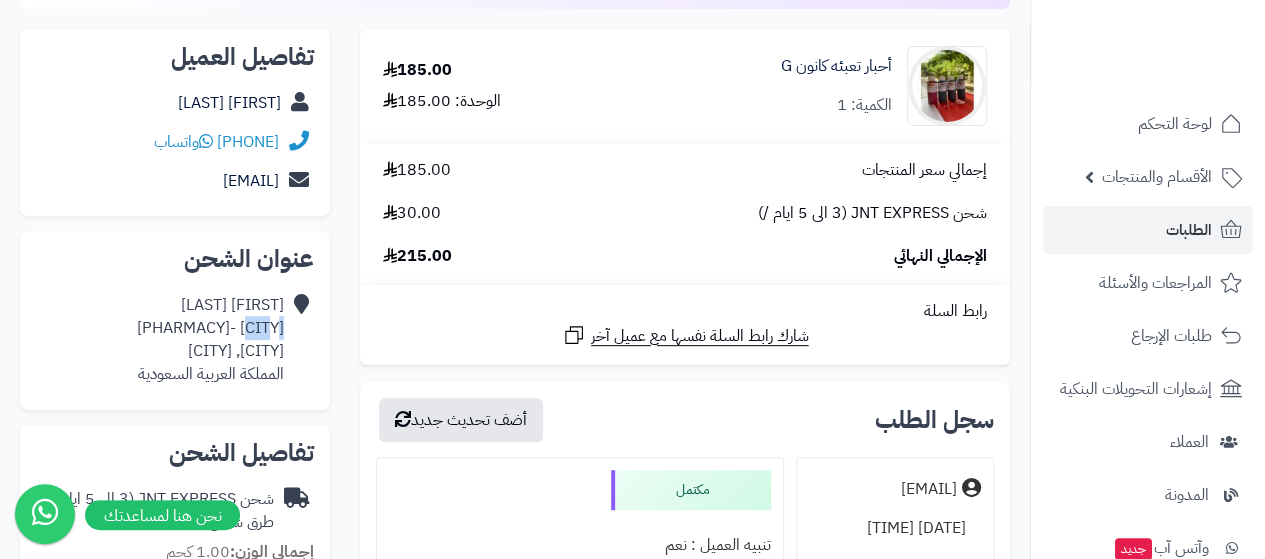click on "محمد عسيري حلي -صيدليه النهدي، قنفذه، قنفذه المملكة العربية السعودية" at bounding box center (210, 339) 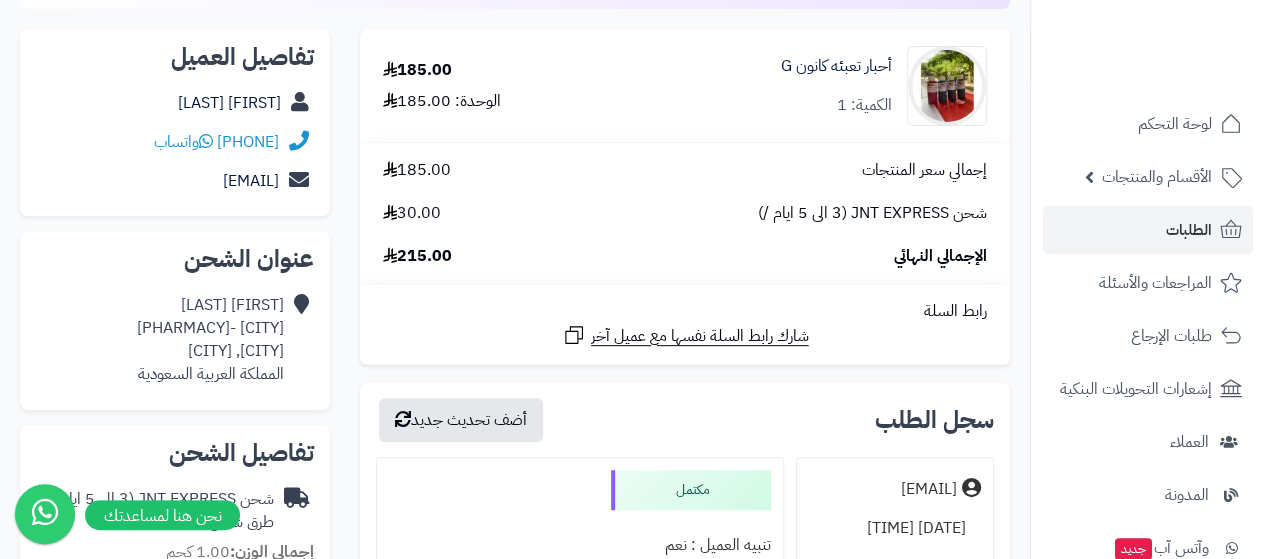 click on "محمد عسيري حلي -صيدليه النهدي، قنفذه، قنفذه المملكة العربية السعودية" at bounding box center (210, 339) 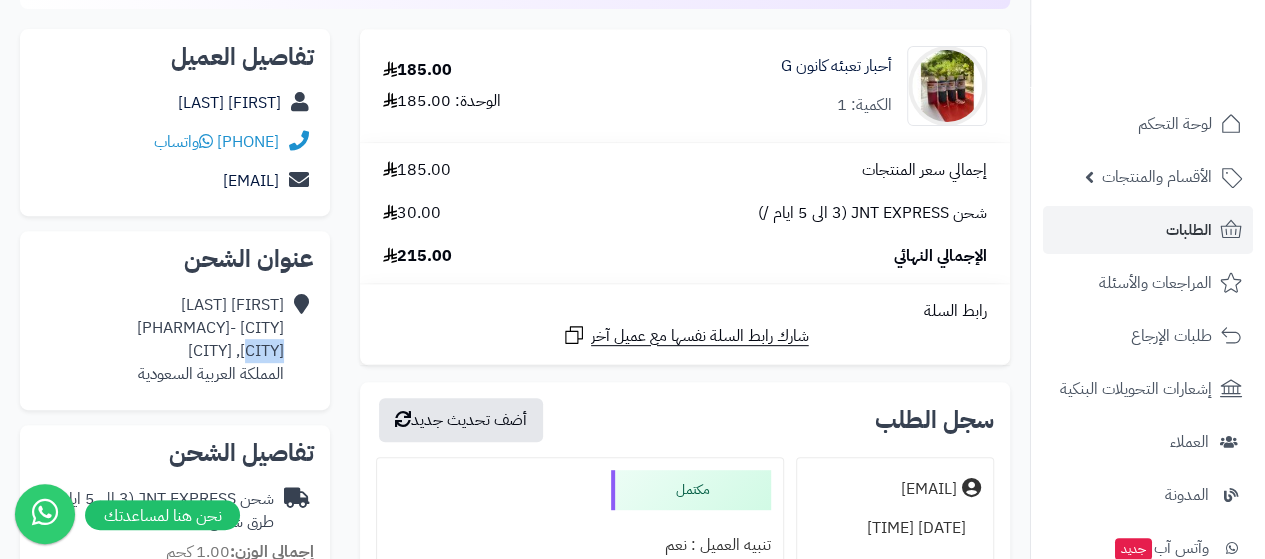 click on "محمد عسيري حلي -صيدليه النهدي، قنفذه، قنفذه المملكة العربية السعودية" at bounding box center (210, 339) 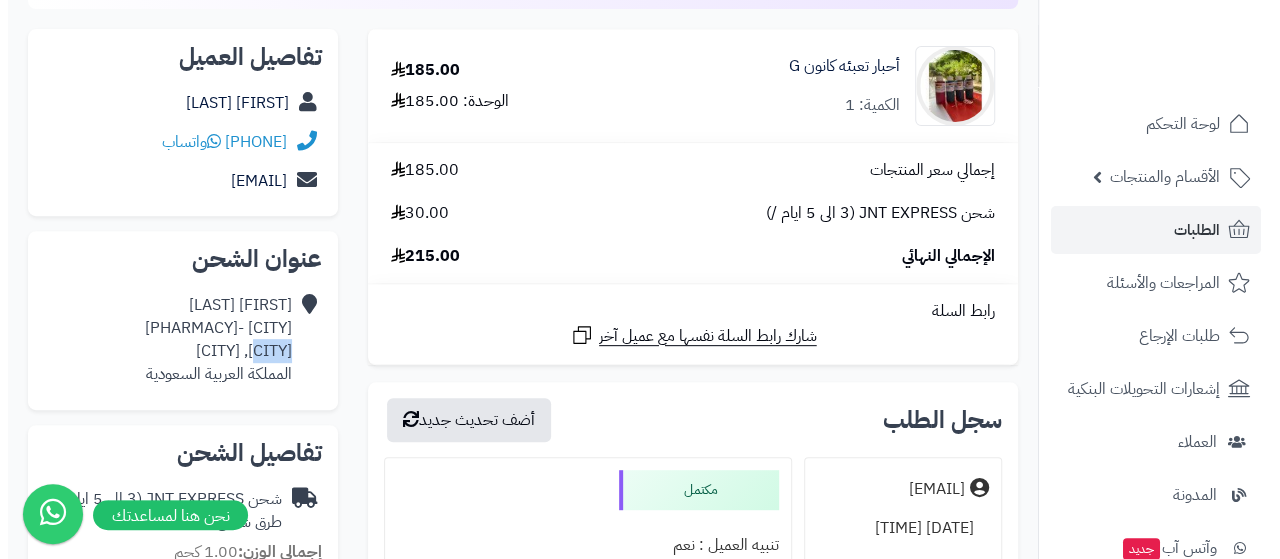 scroll, scrollTop: 0, scrollLeft: 0, axis: both 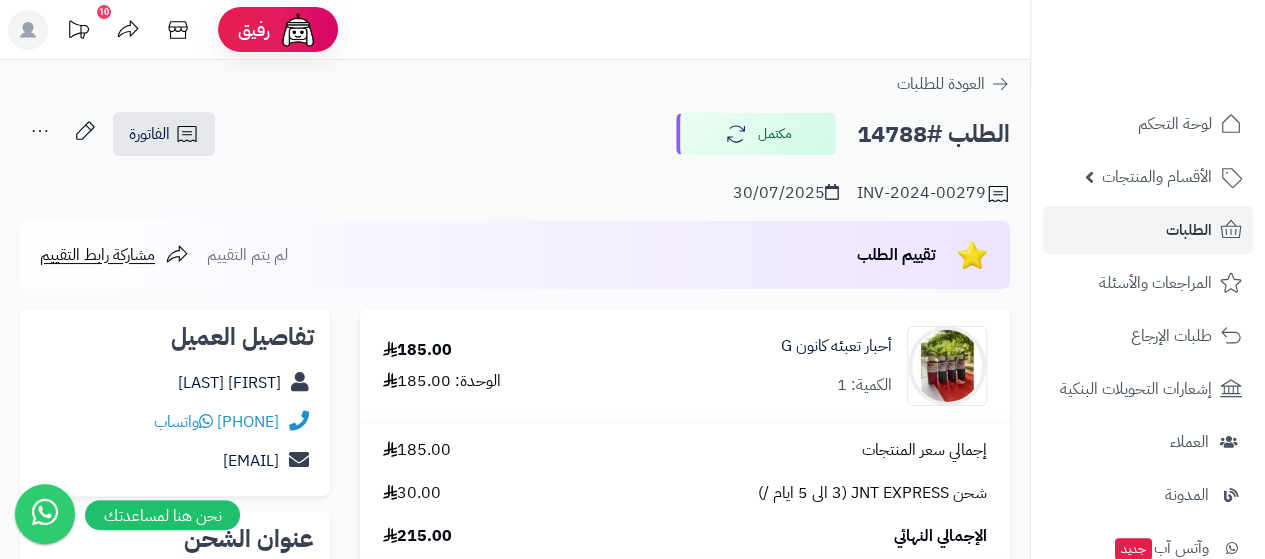 click on "الطلب #14788" at bounding box center [933, 134] 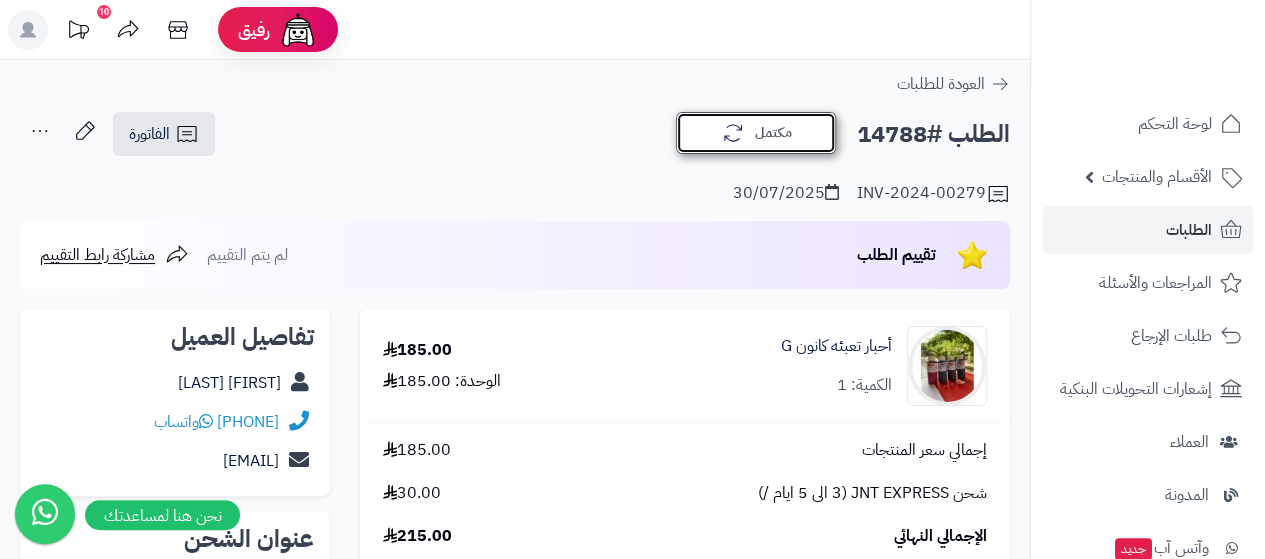 click on "مكتمل" at bounding box center [756, 133] 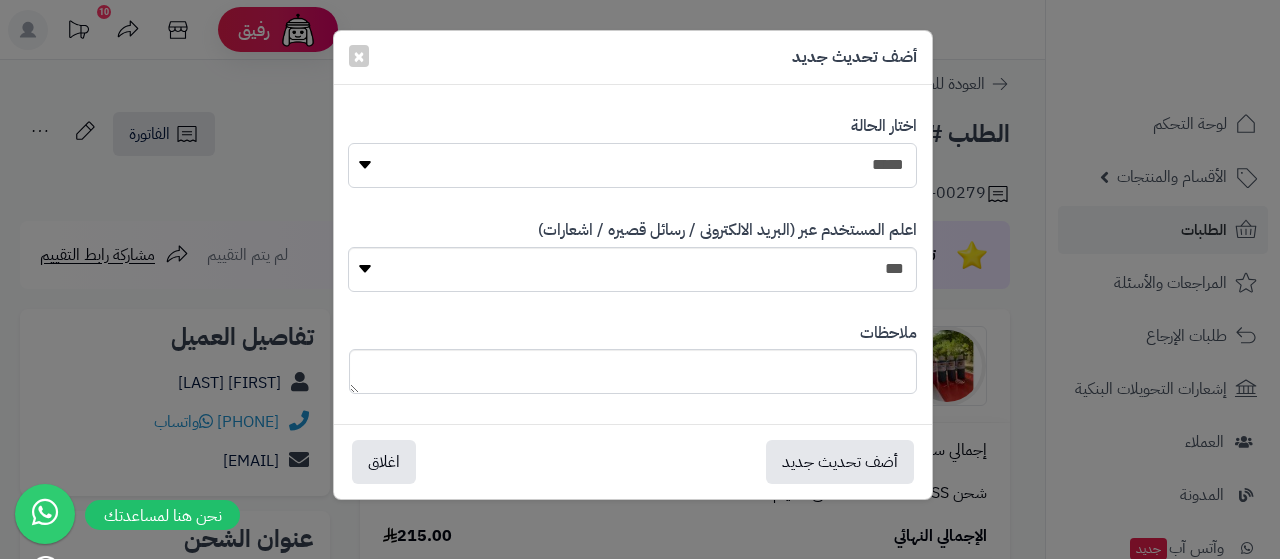 click on "[REDACTED]" at bounding box center [632, 165] 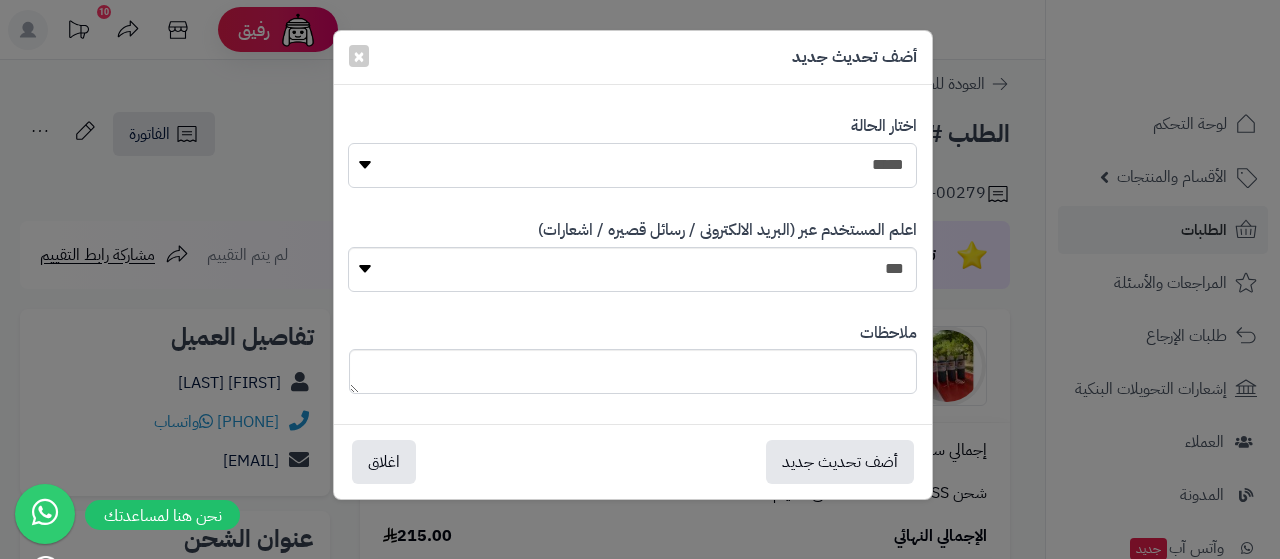 click on "[REDACTED]" at bounding box center (632, 165) 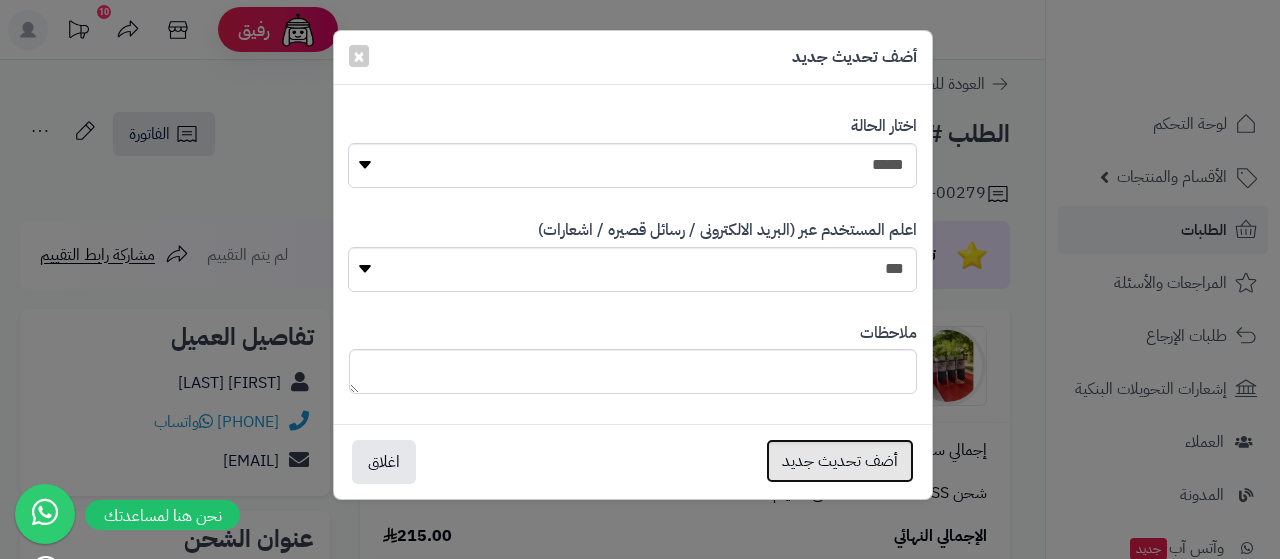 click on "أضف تحديث جديد" at bounding box center (840, 461) 